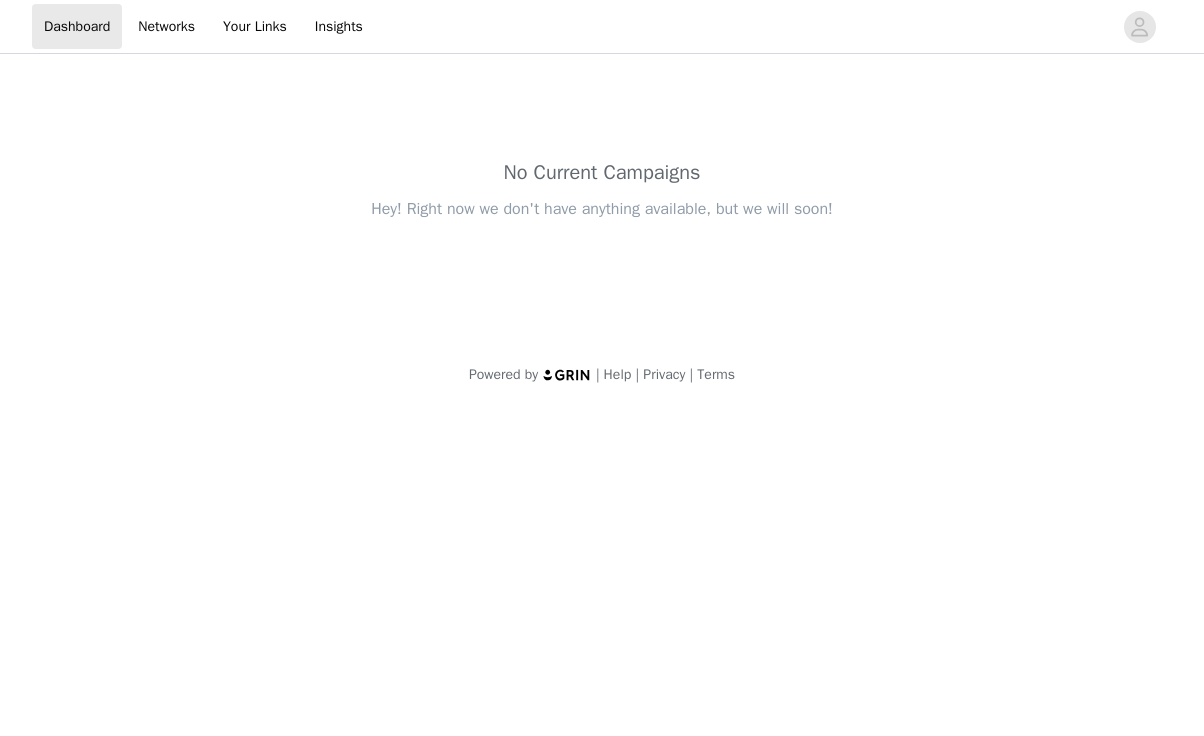 scroll, scrollTop: 0, scrollLeft: 0, axis: both 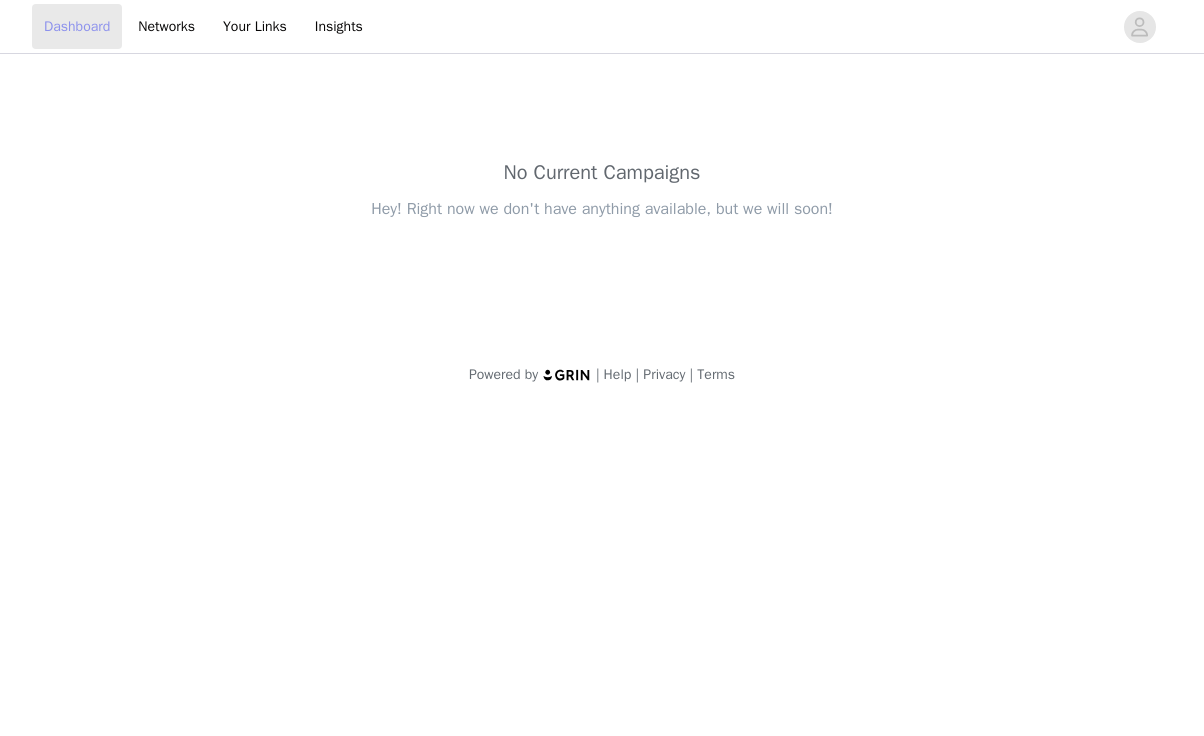 click on "Dashboard" at bounding box center [77, 26] 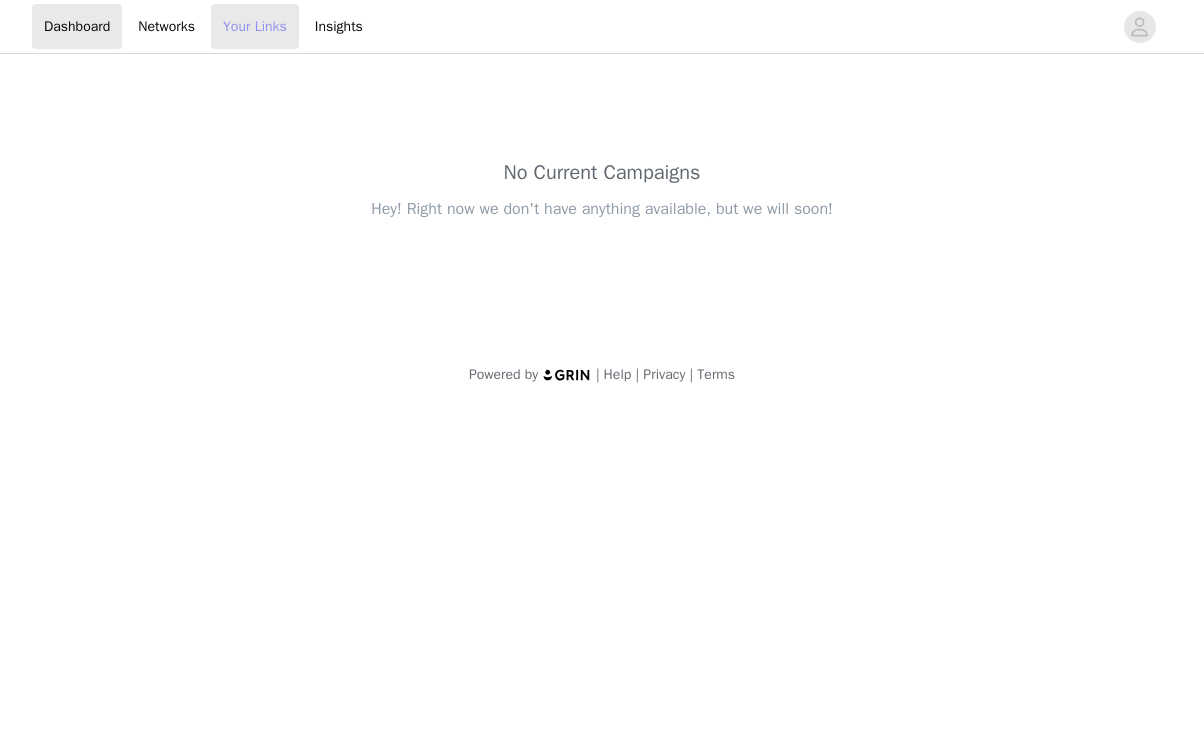click on "Your Links" at bounding box center (255, 26) 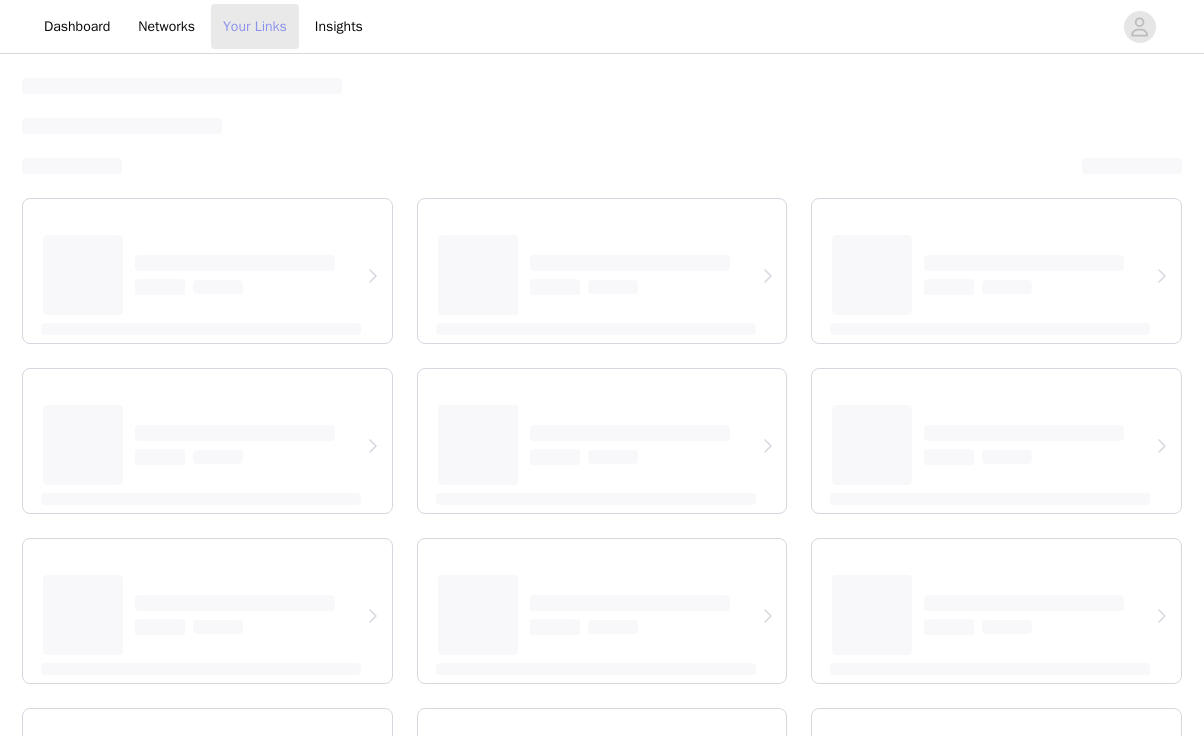 select on "12" 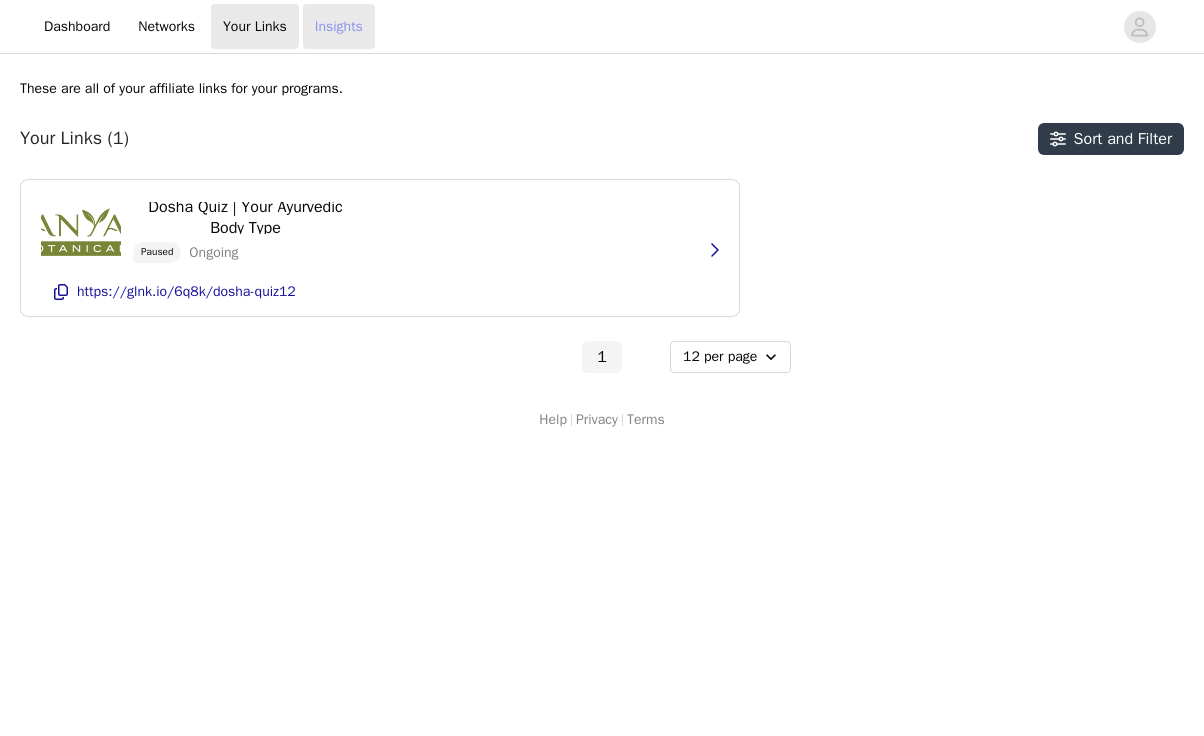 click on "Insights" at bounding box center (339, 26) 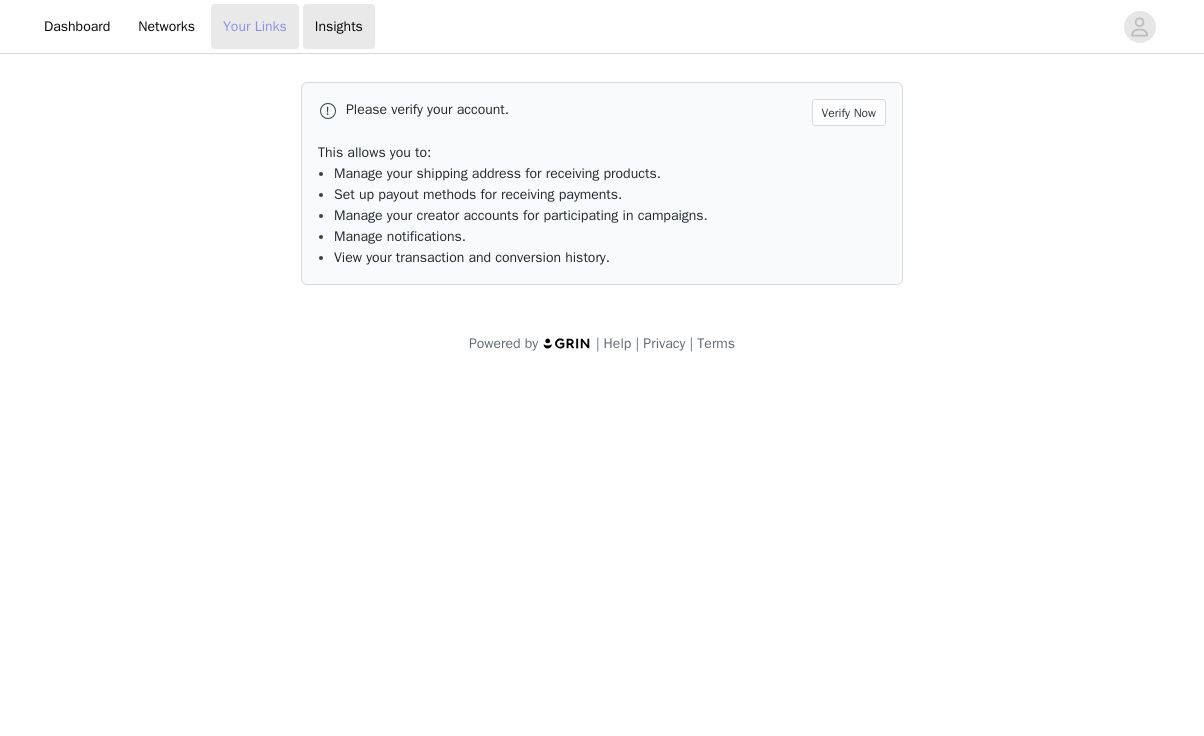 click on "Your Links" at bounding box center (255, 26) 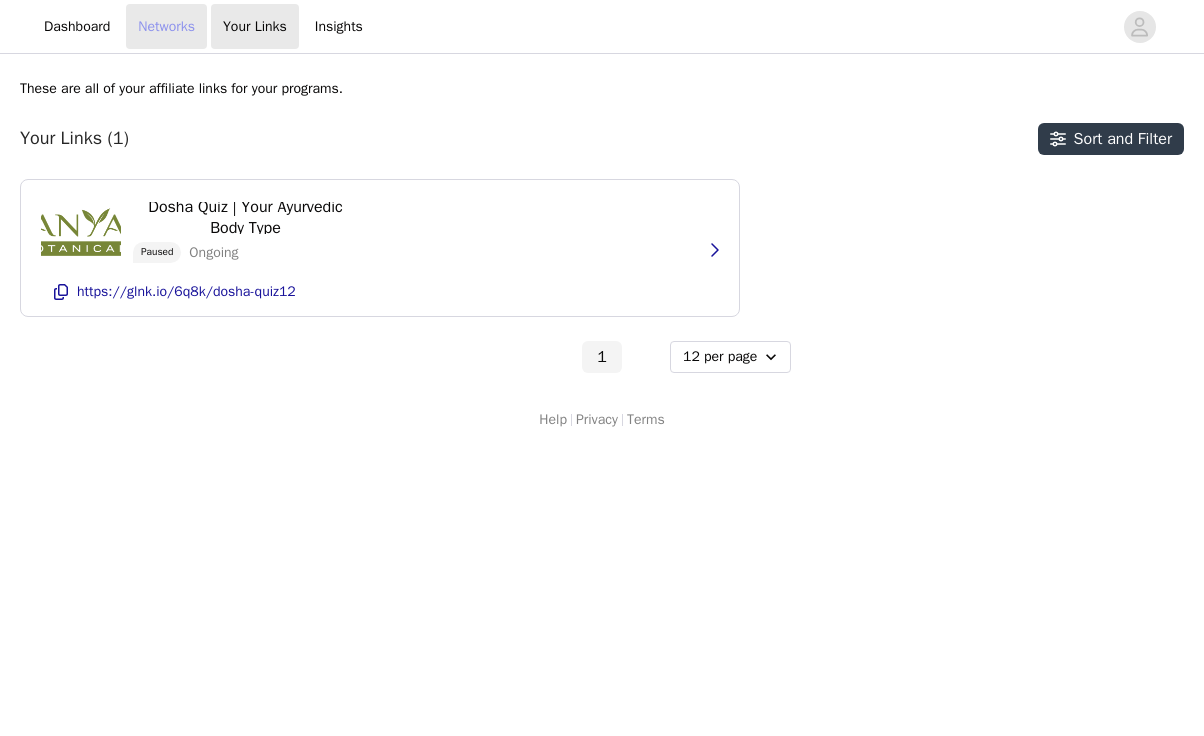 click on "Networks" at bounding box center (166, 26) 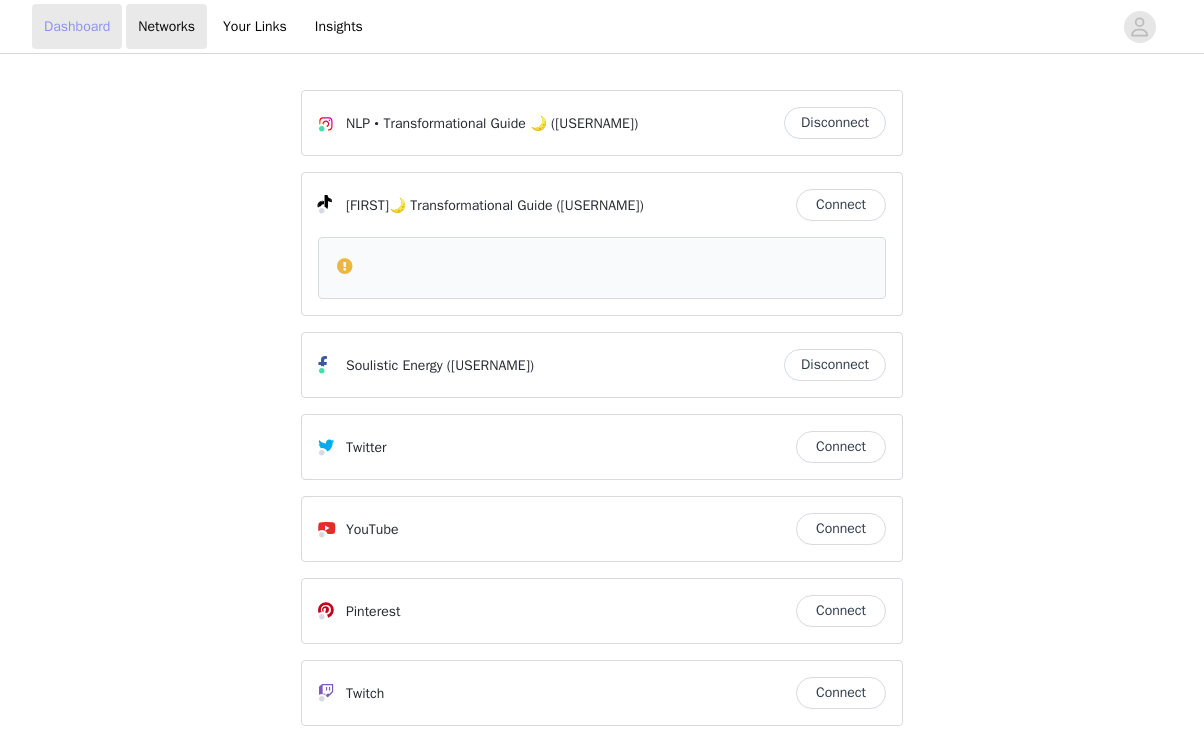click on "Dashboard" at bounding box center [77, 26] 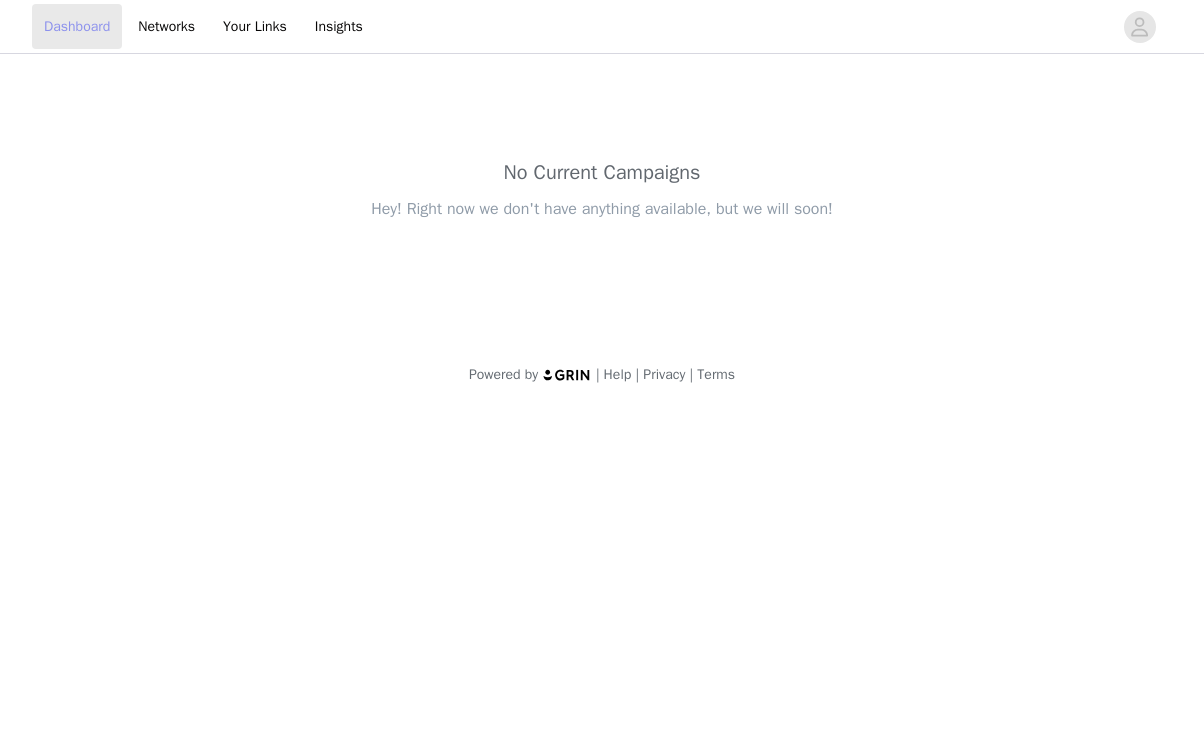click on "Dashboard" at bounding box center (77, 26) 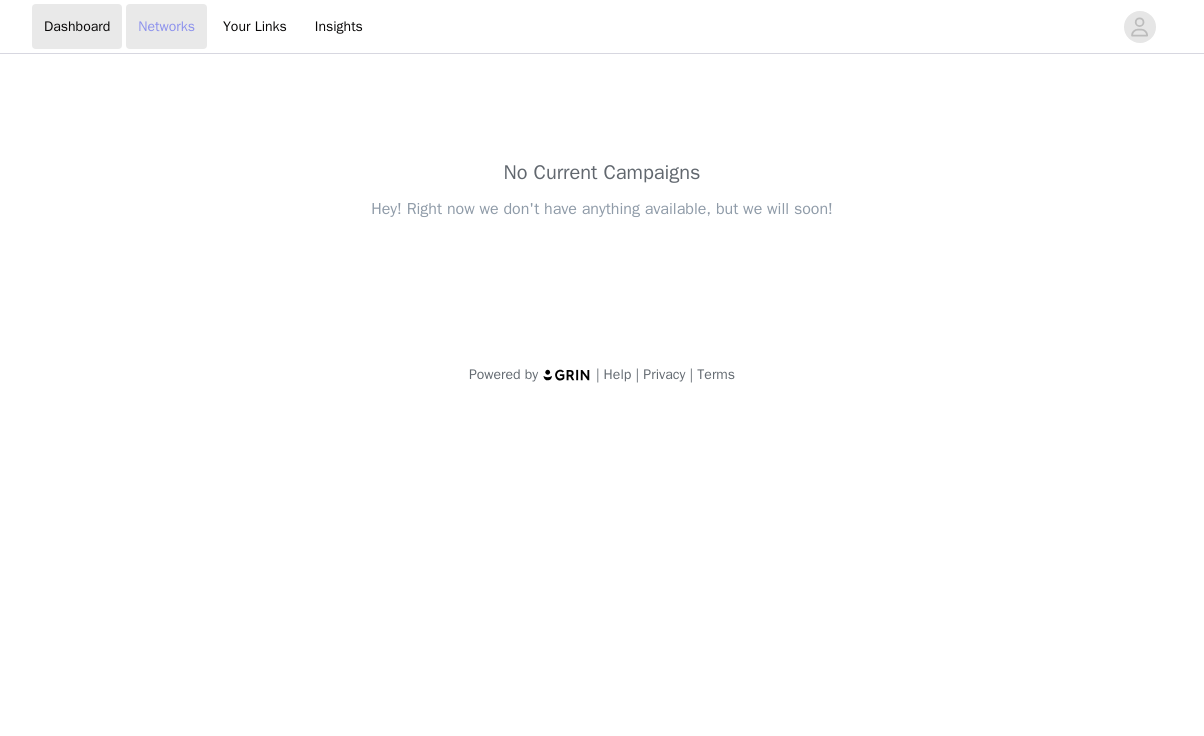 click on "Networks" at bounding box center (166, 26) 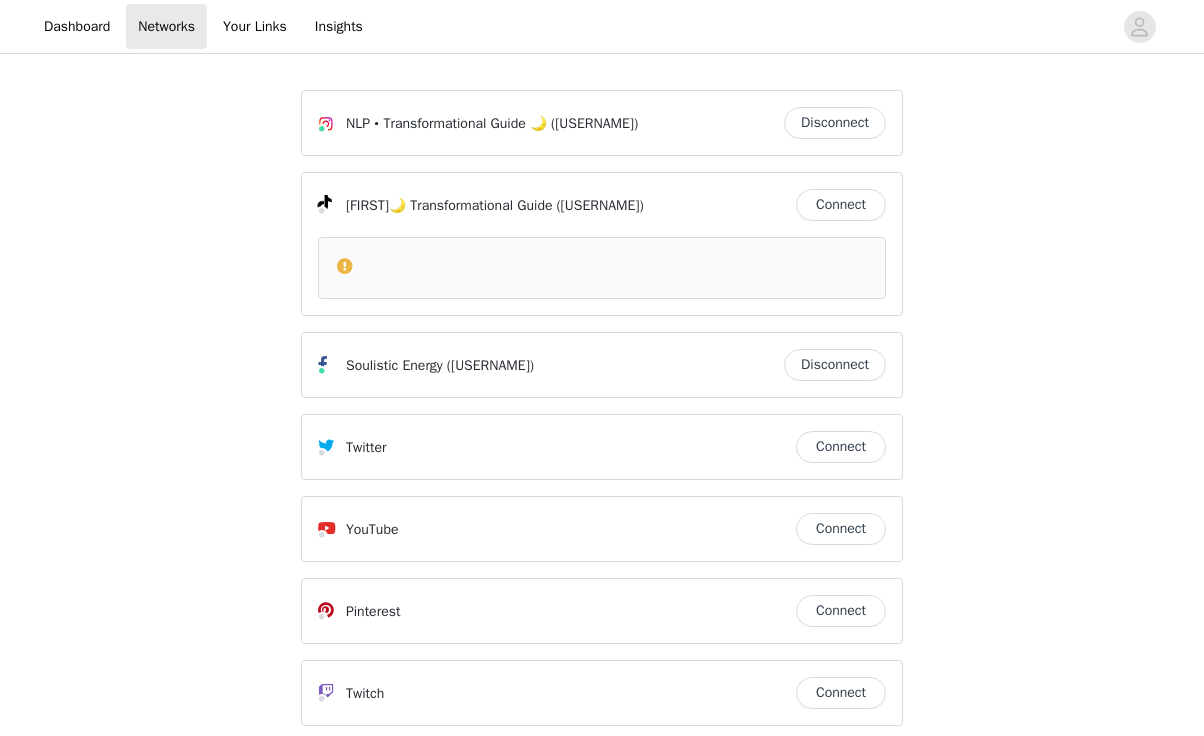 click on "Connect" at bounding box center [841, 205] 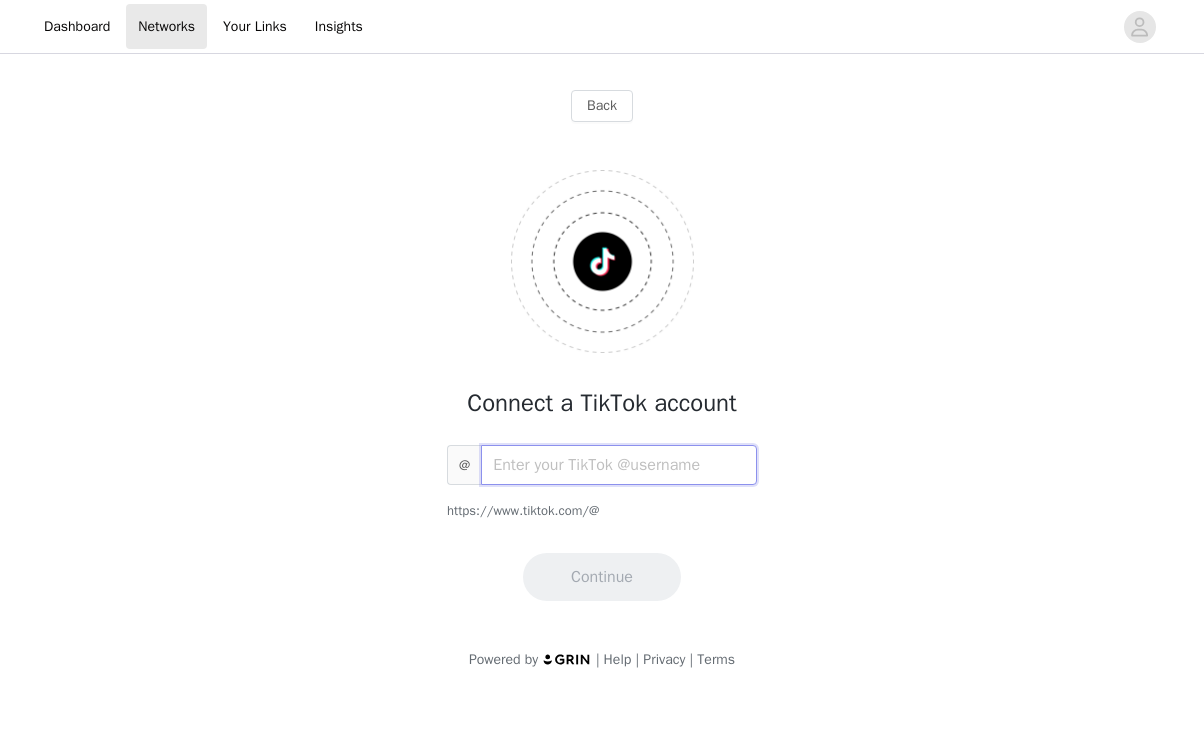 click at bounding box center [619, 465] 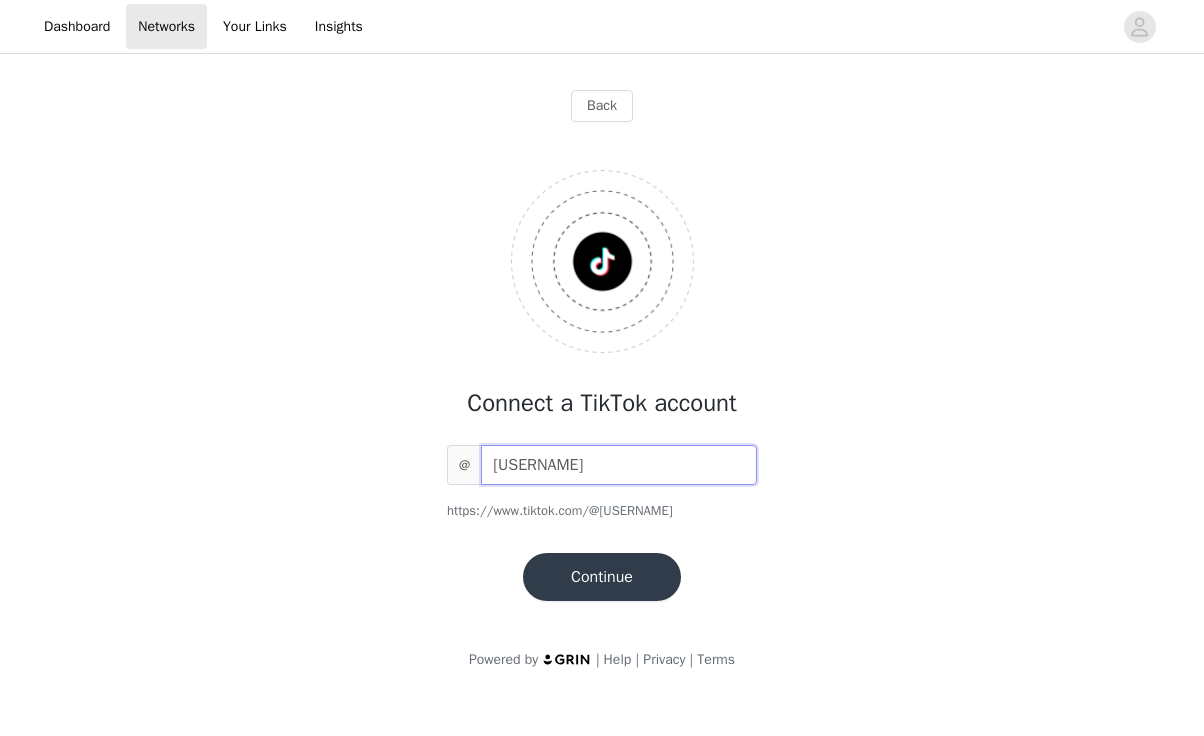 type on "[USERNAME]" 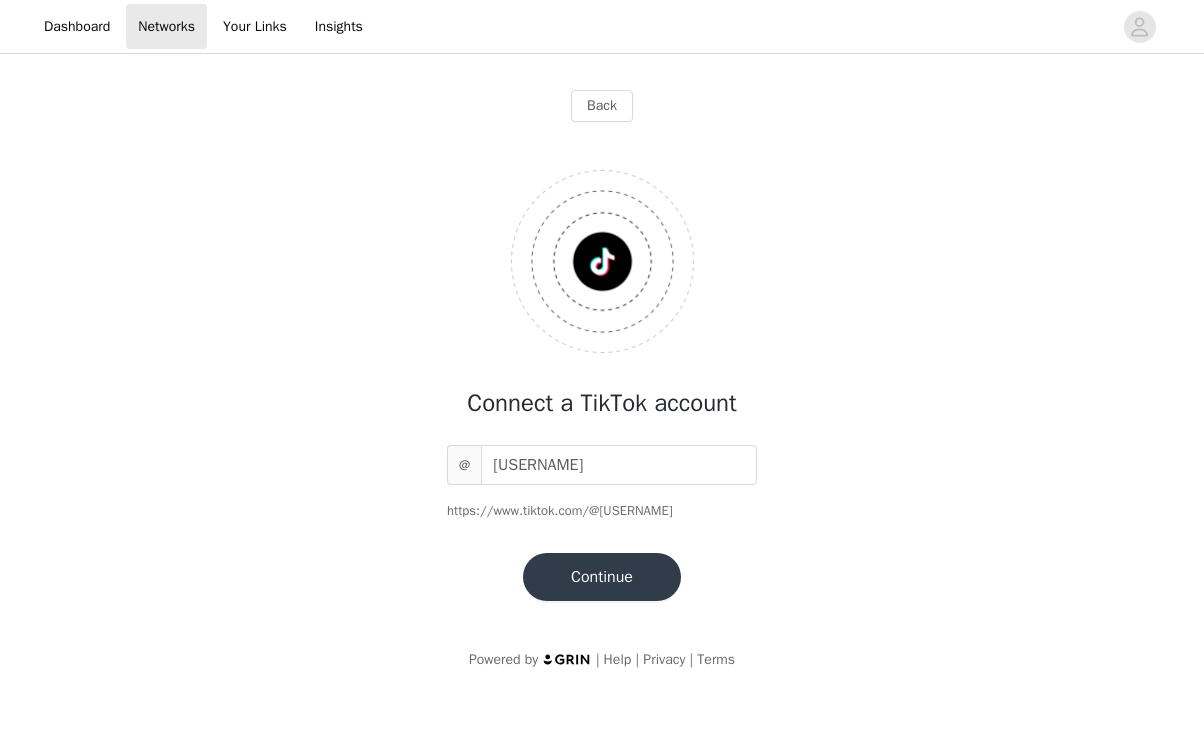 click on "Continue" at bounding box center [602, 577] 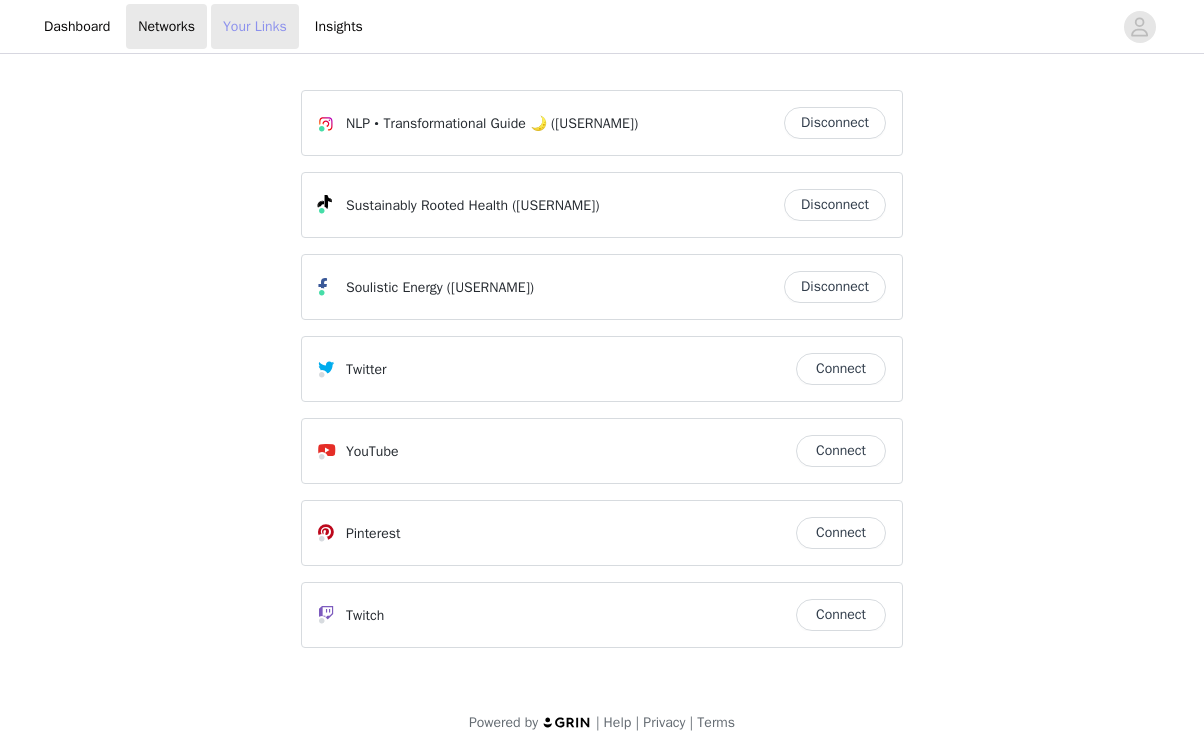 click on "Your Links" at bounding box center (255, 26) 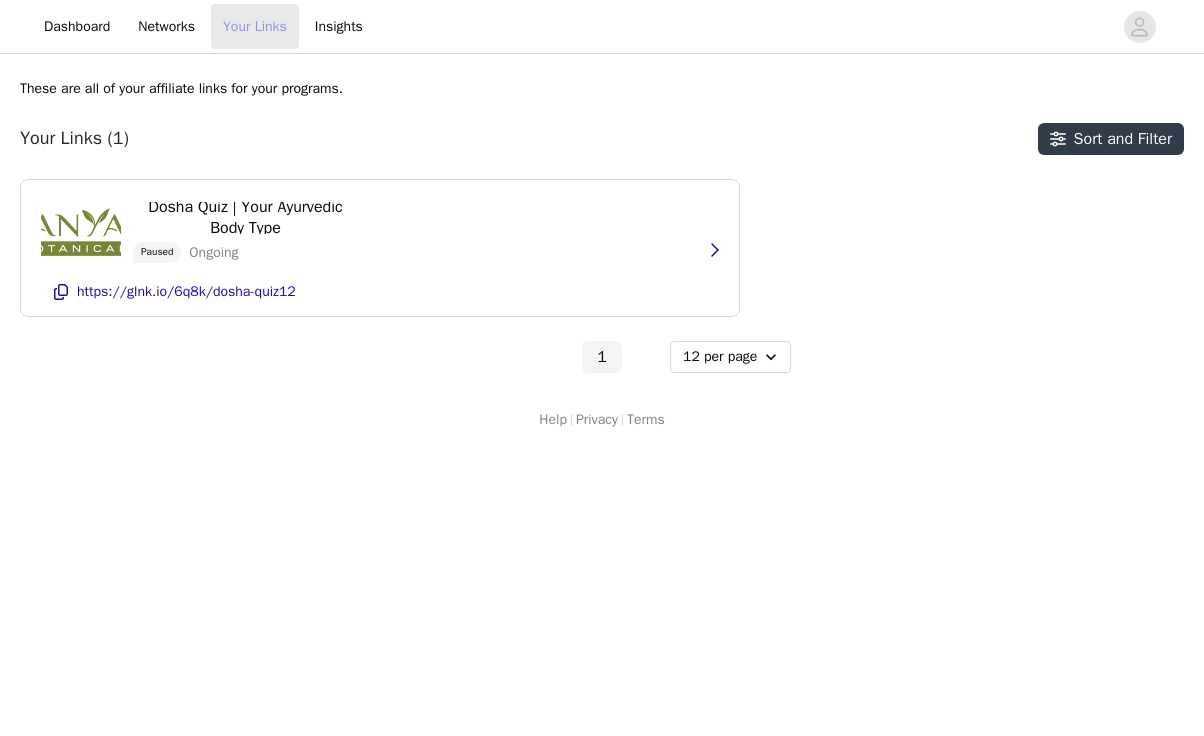 click on "Your Links" at bounding box center [255, 26] 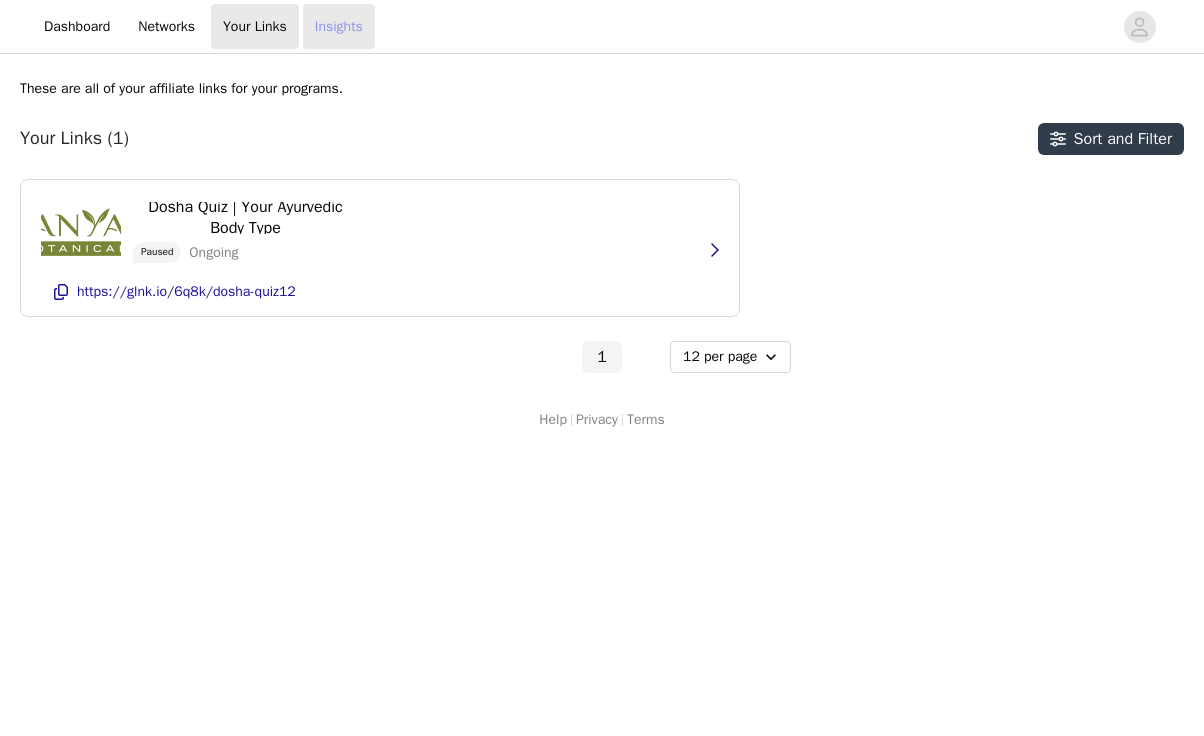 click on "Insights" at bounding box center [339, 26] 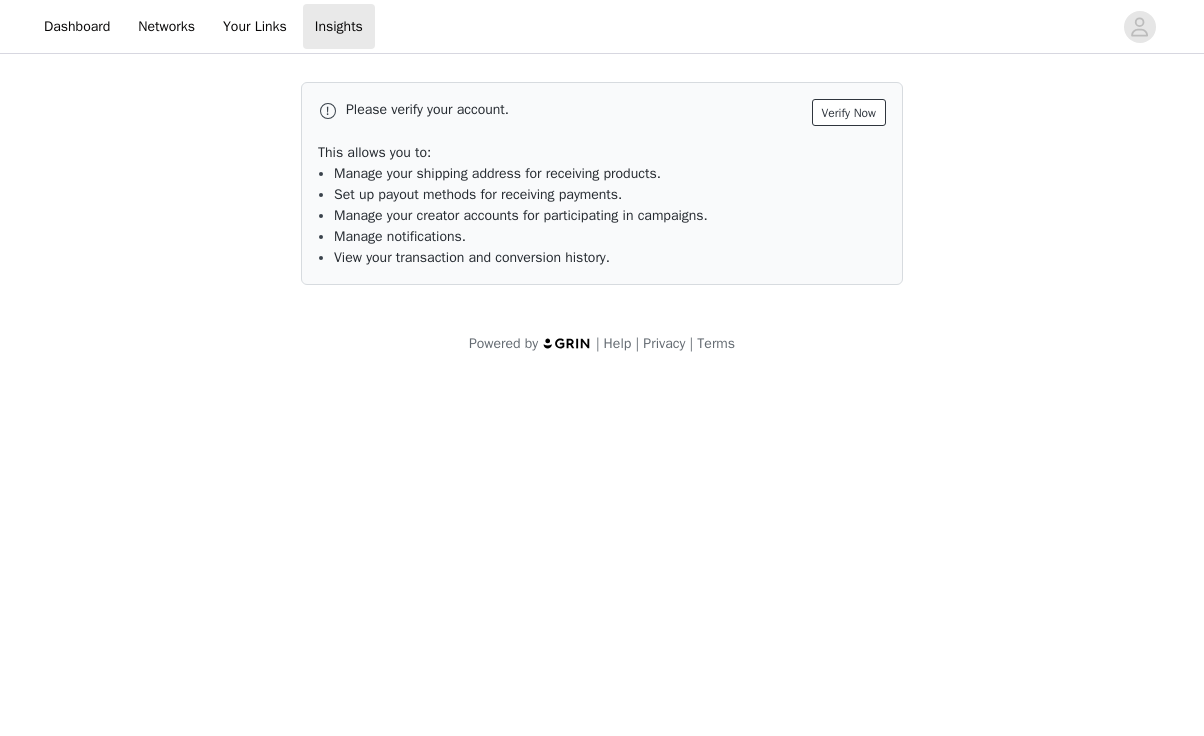 click on "Verify Now" at bounding box center [849, 112] 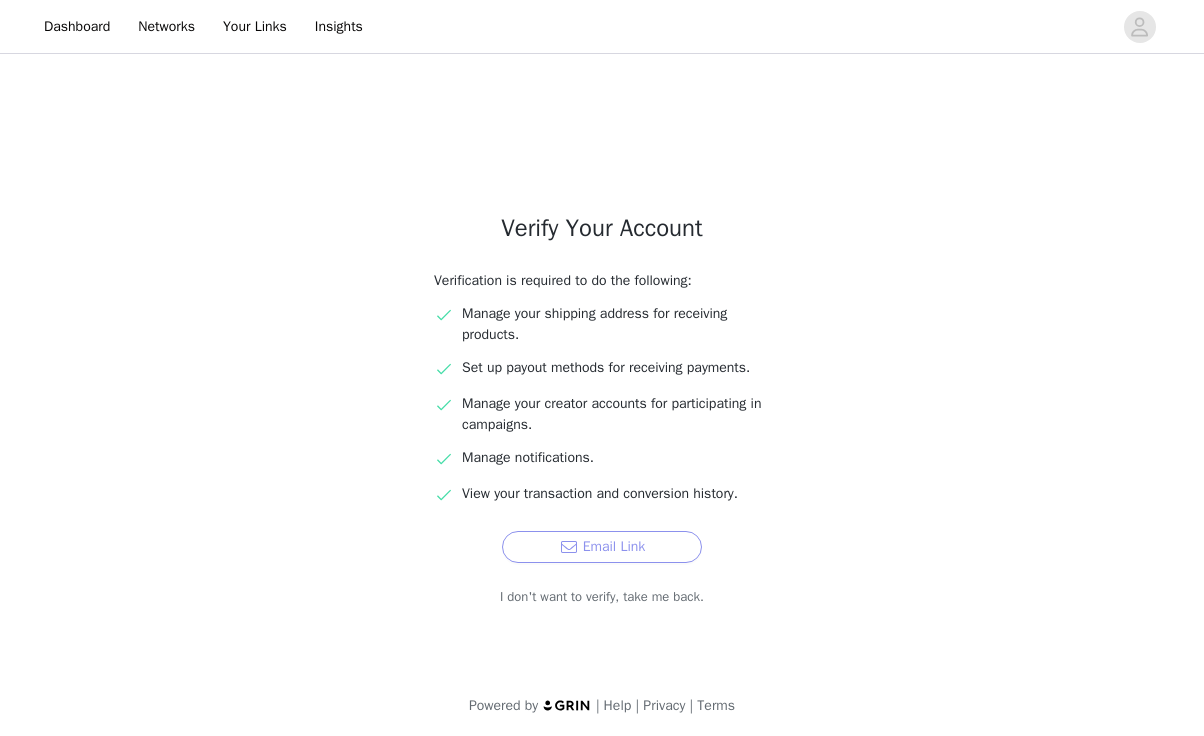 click on "Email Link" at bounding box center [602, 547] 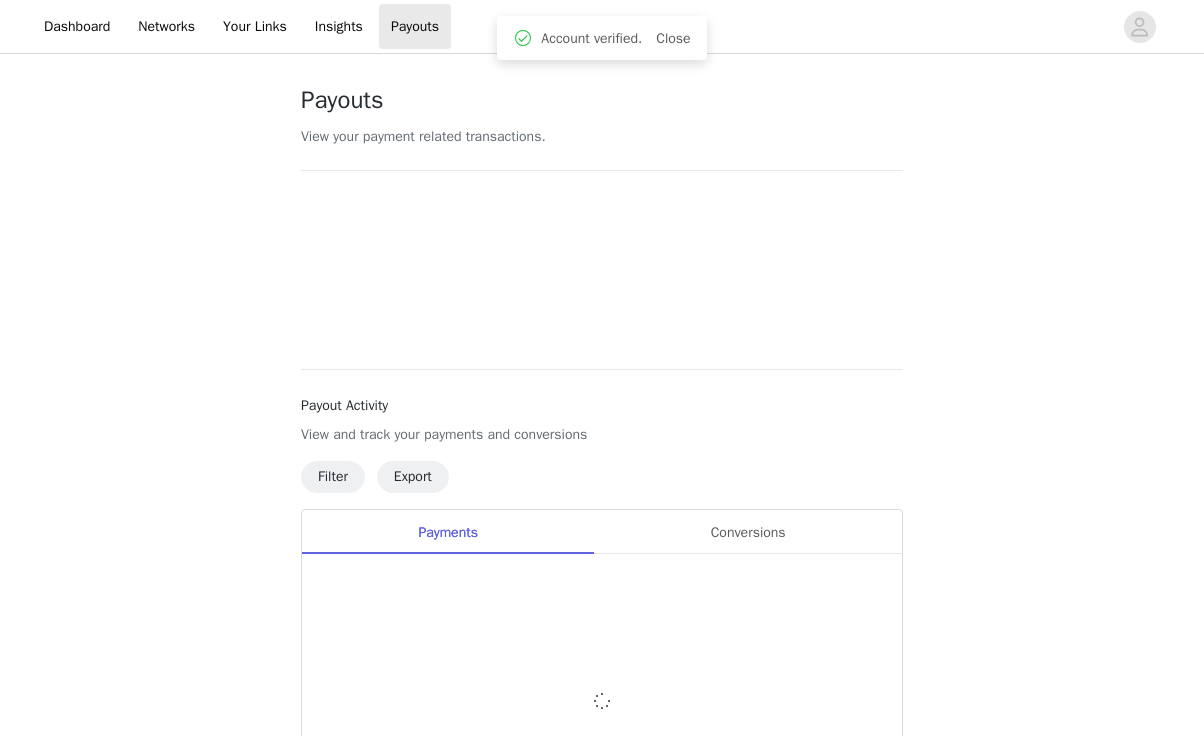scroll, scrollTop: 0, scrollLeft: 0, axis: both 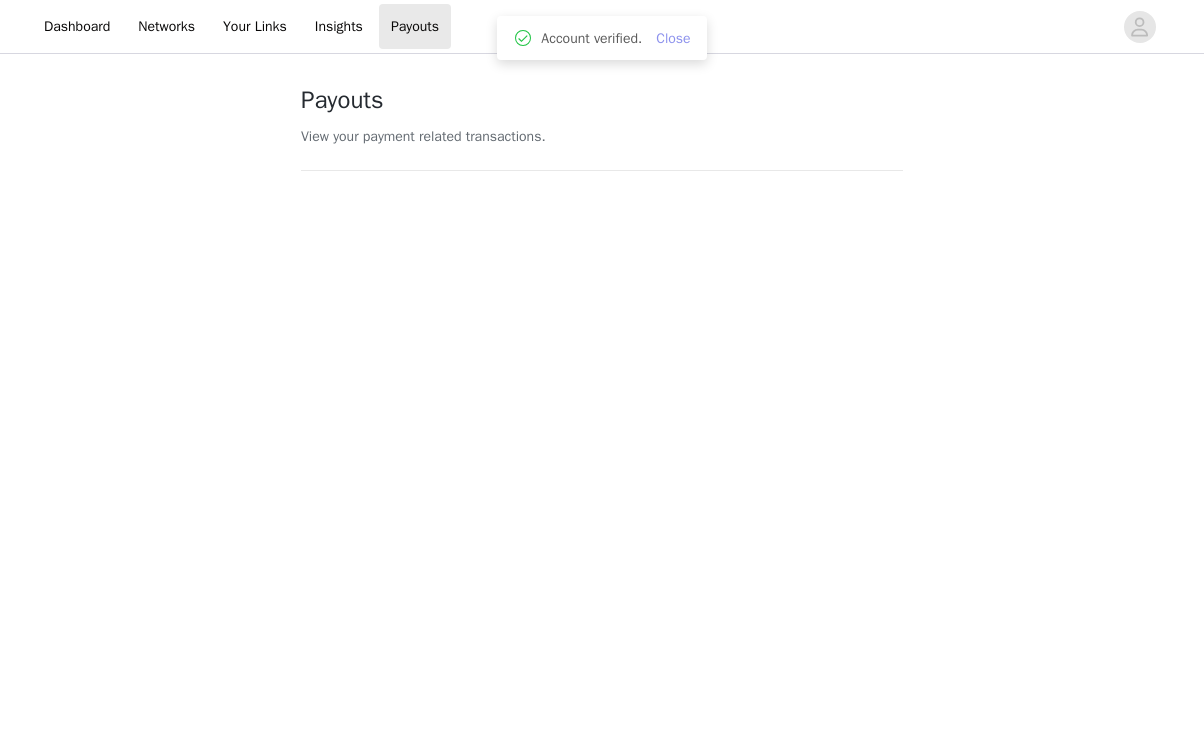click on "Close" at bounding box center [673, 38] 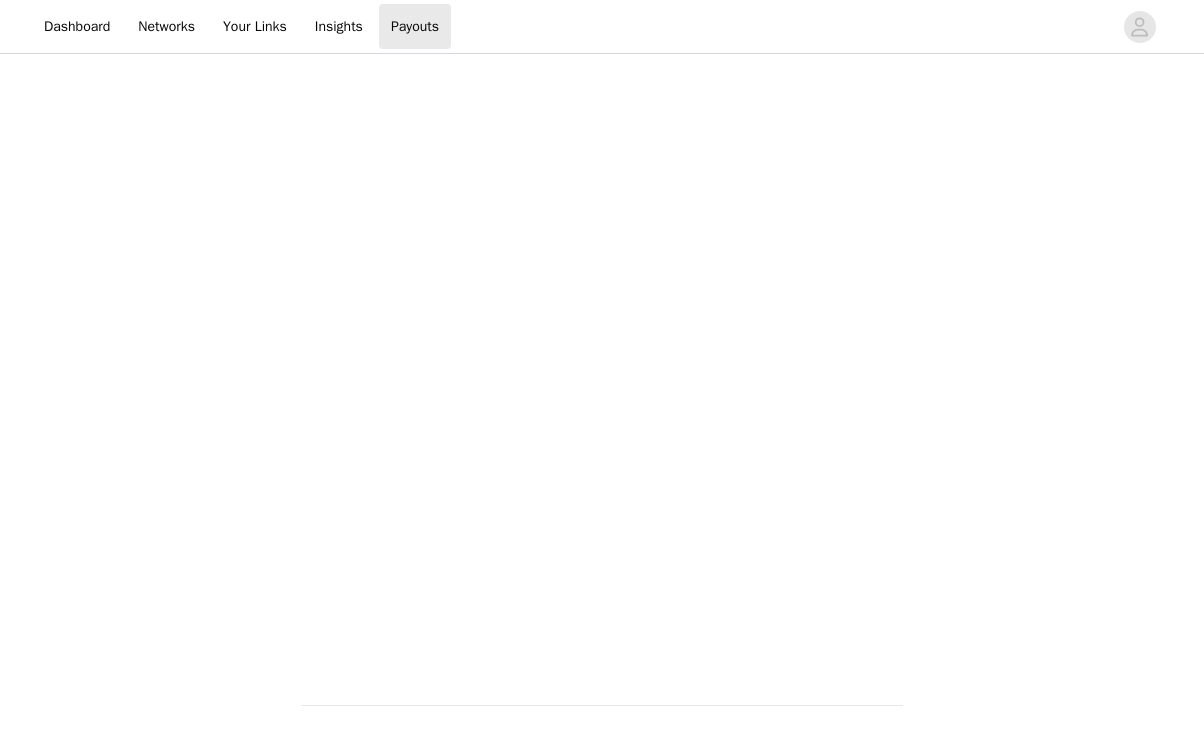 scroll, scrollTop: 0, scrollLeft: 0, axis: both 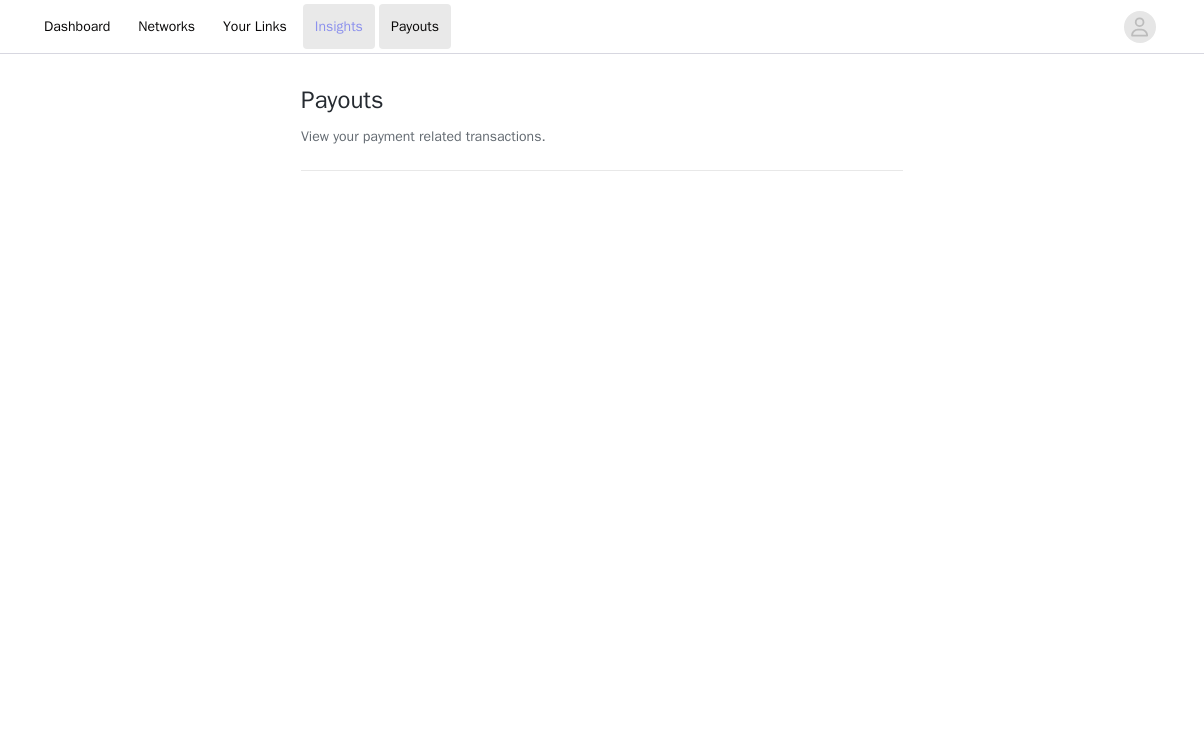 click on "Insights" at bounding box center (339, 26) 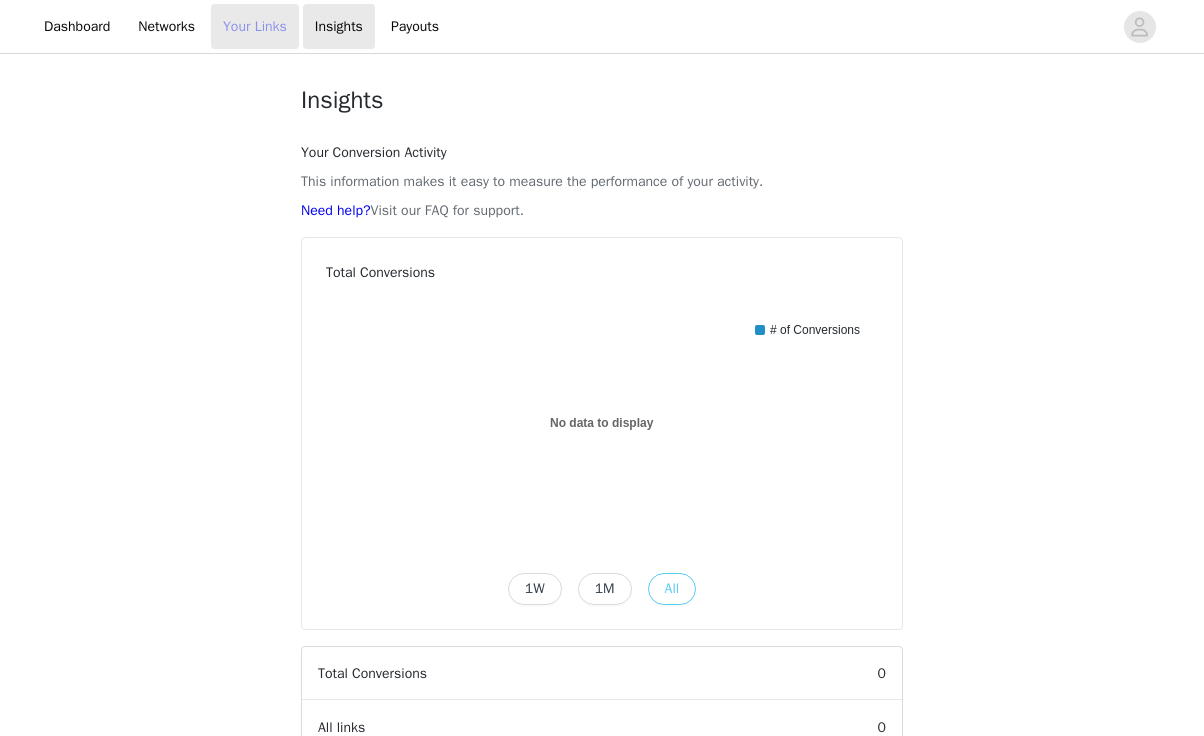 click on "Your Links" at bounding box center [255, 26] 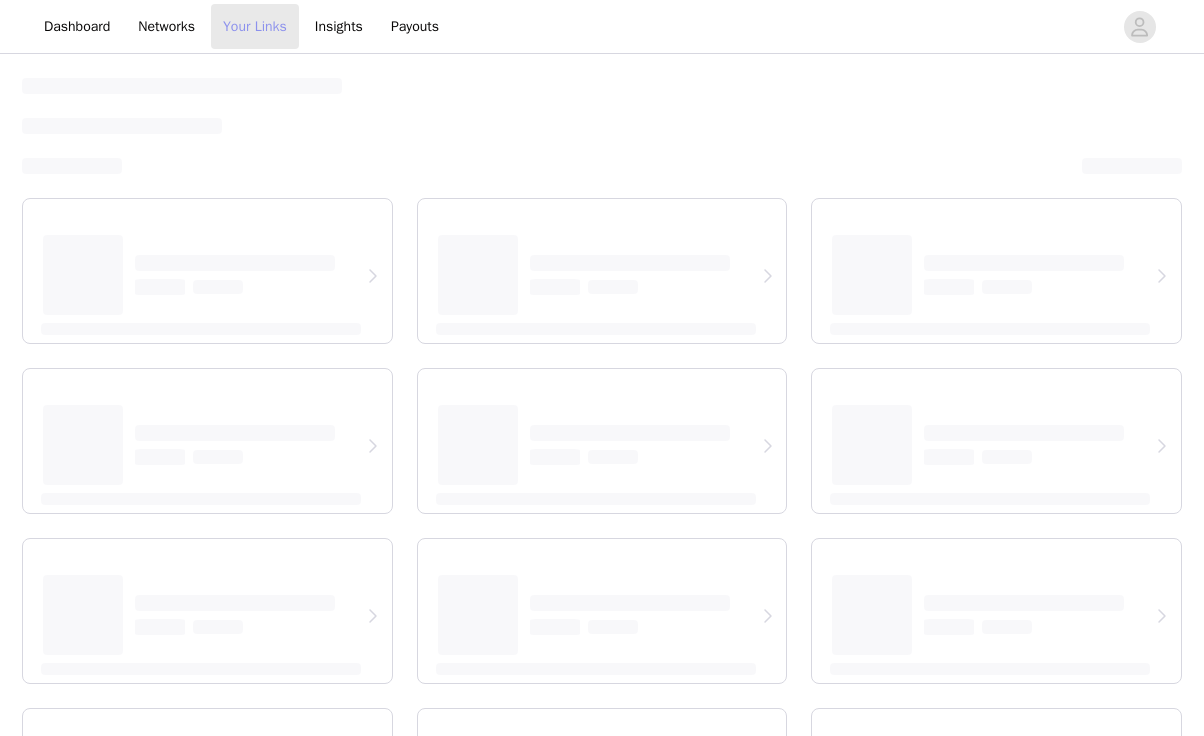 select on "12" 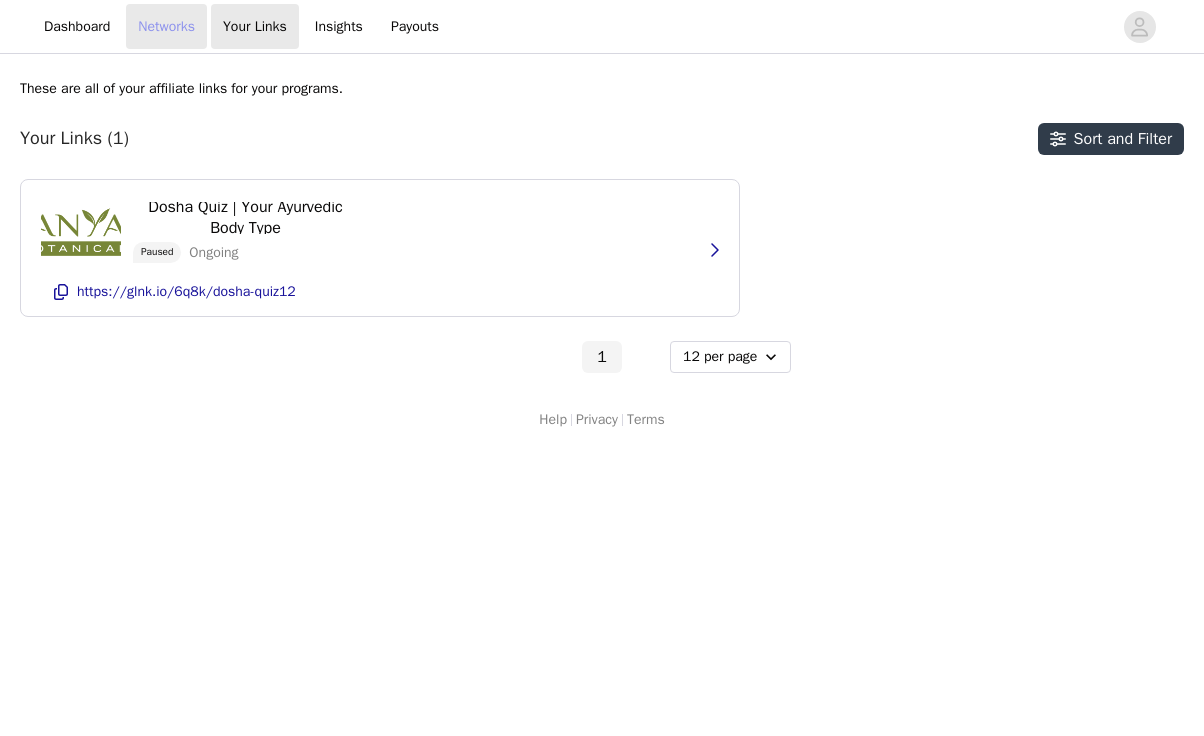 click on "Networks" at bounding box center (166, 26) 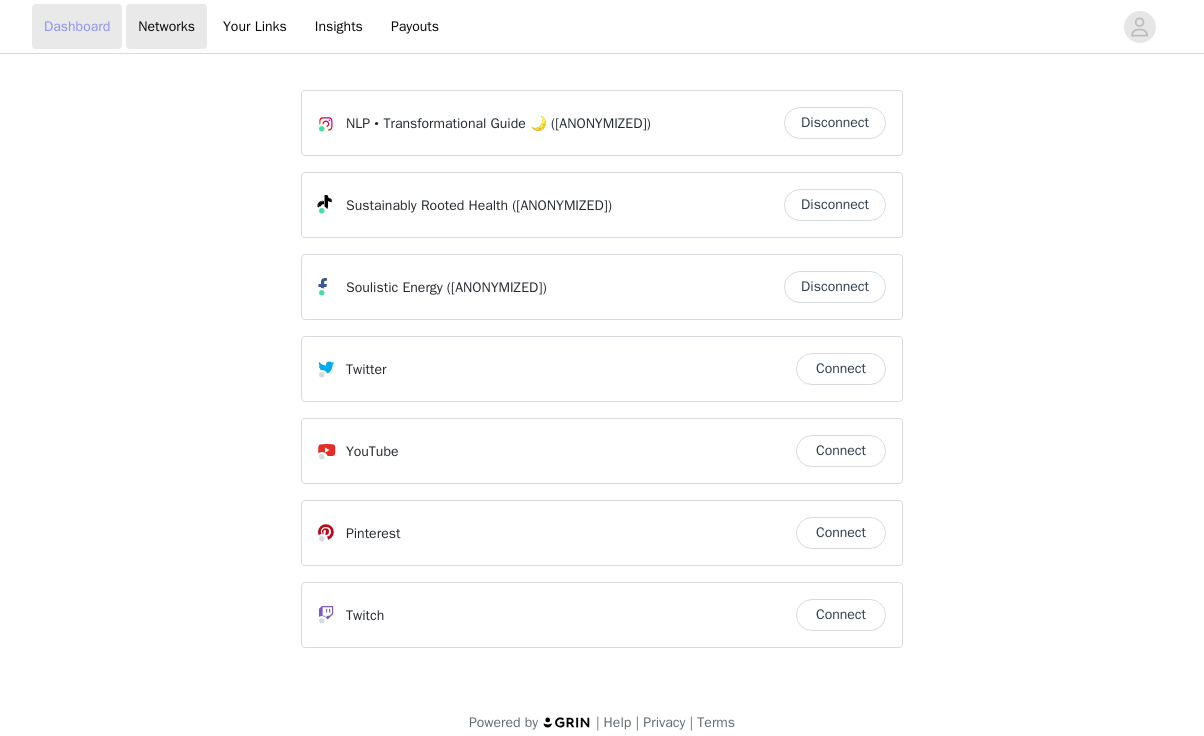 click on "Dashboard" at bounding box center [77, 26] 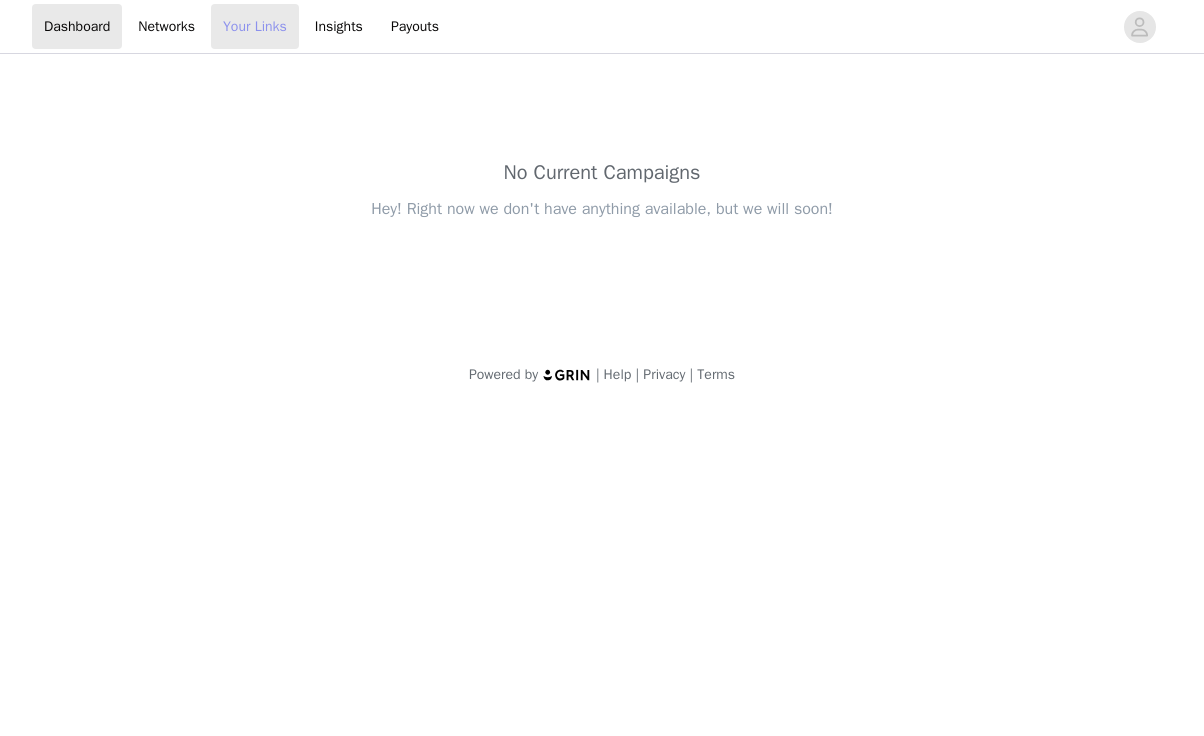 click on "Your Links" at bounding box center [255, 26] 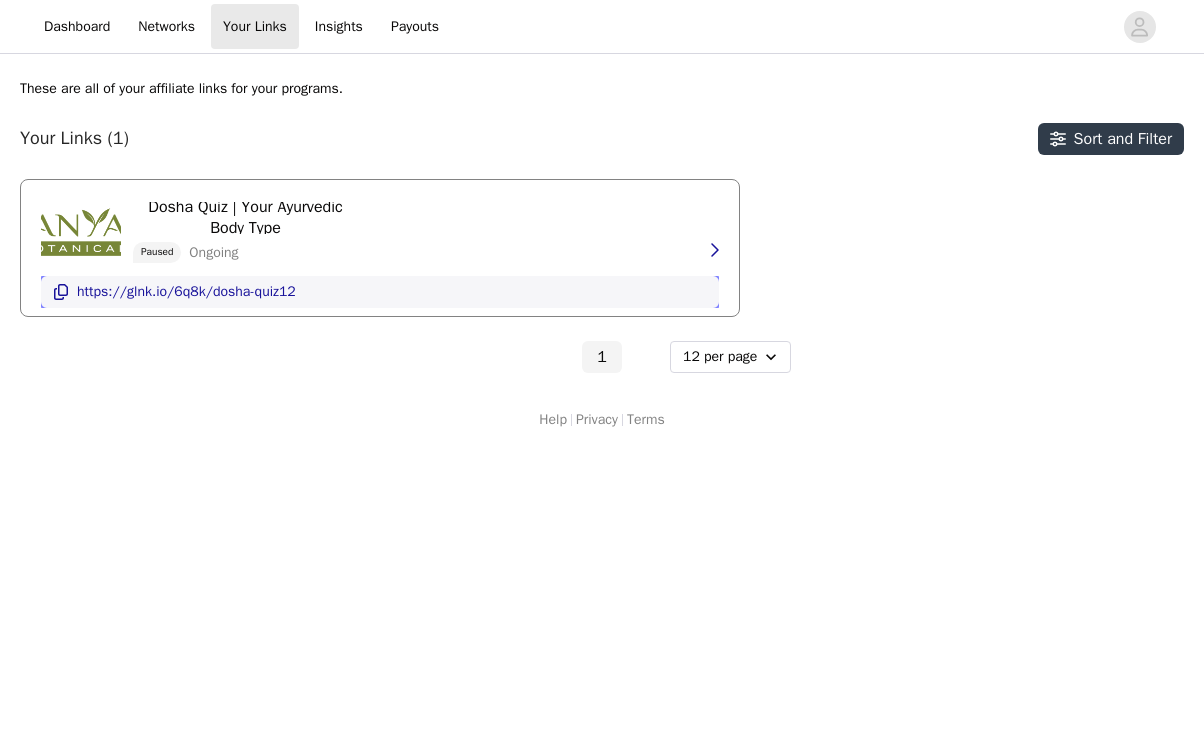 click on "https://glnk.io/6q8k/dosha-quiz12" at bounding box center [186, 292] 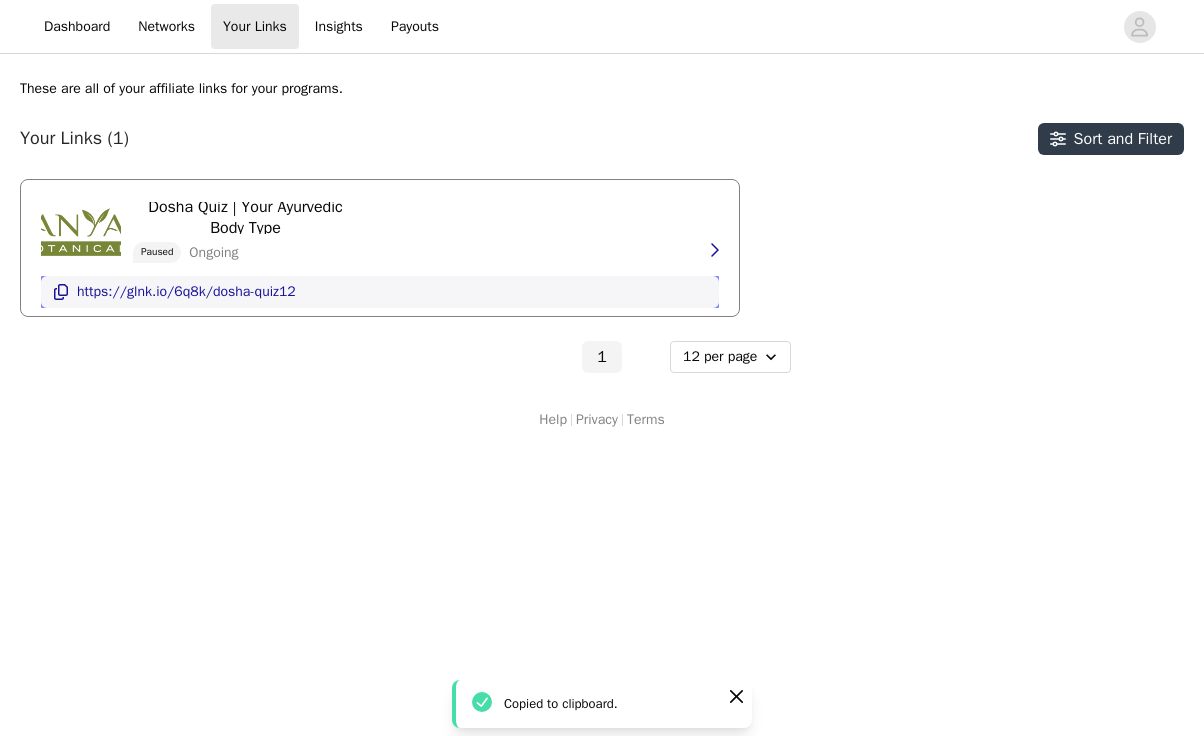 click on "https://glnk.io/6q8k/dosha-quiz12" at bounding box center [186, 292] 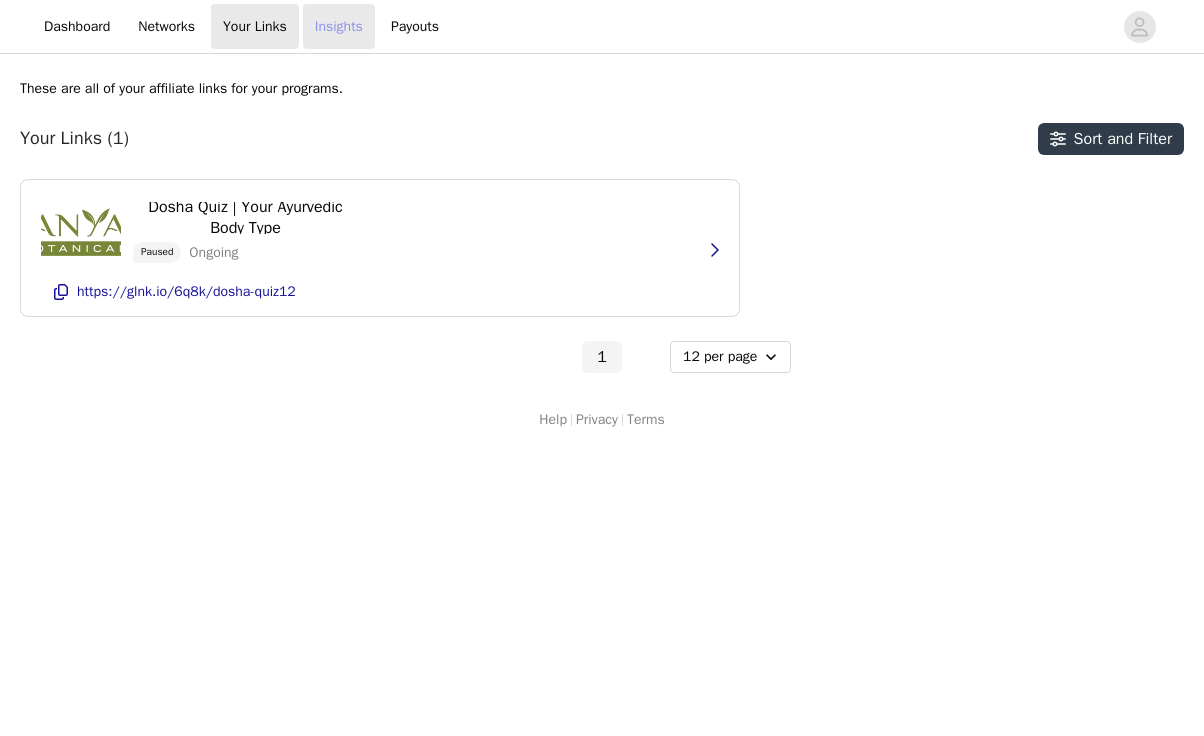 click on "Insights" at bounding box center (339, 26) 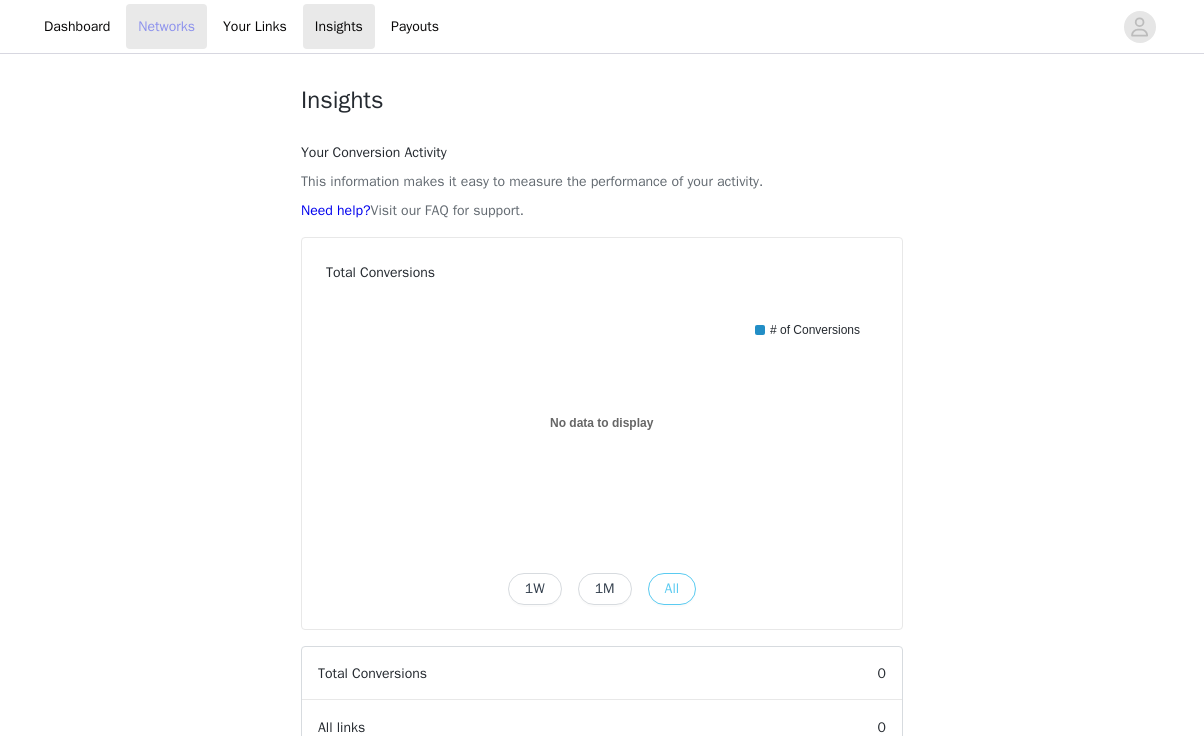 click on "Networks" at bounding box center [166, 26] 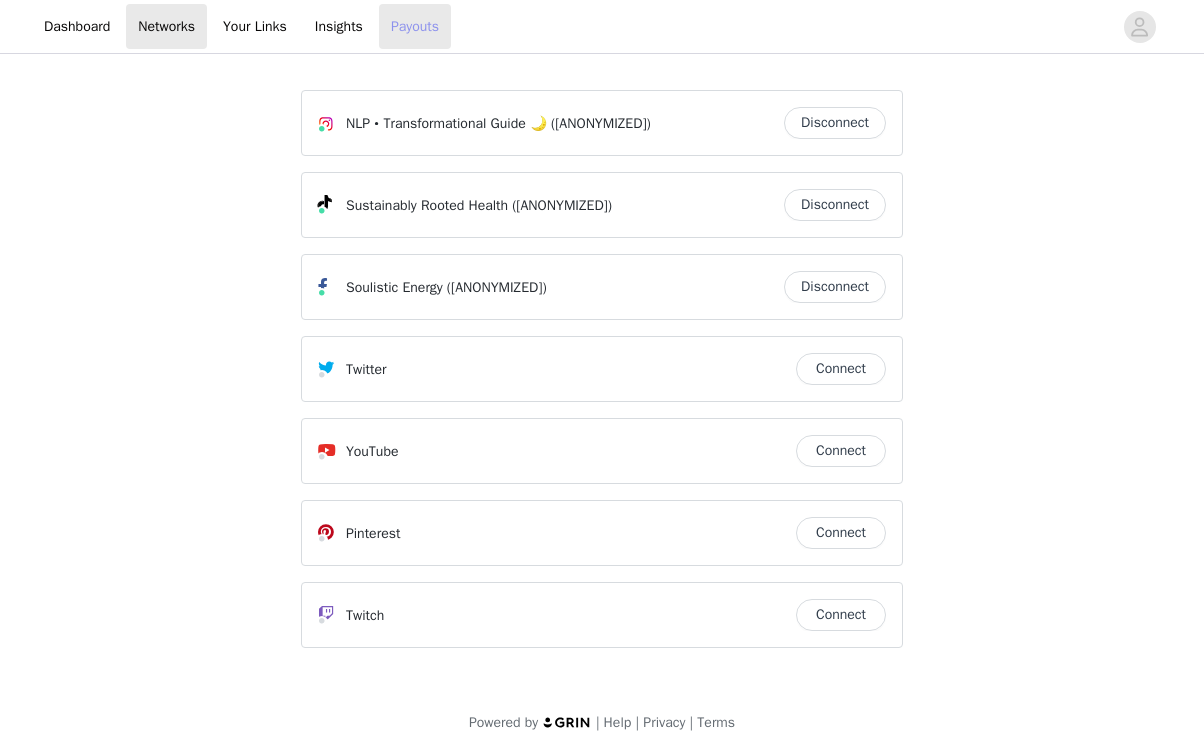 click on "Payouts" at bounding box center (415, 26) 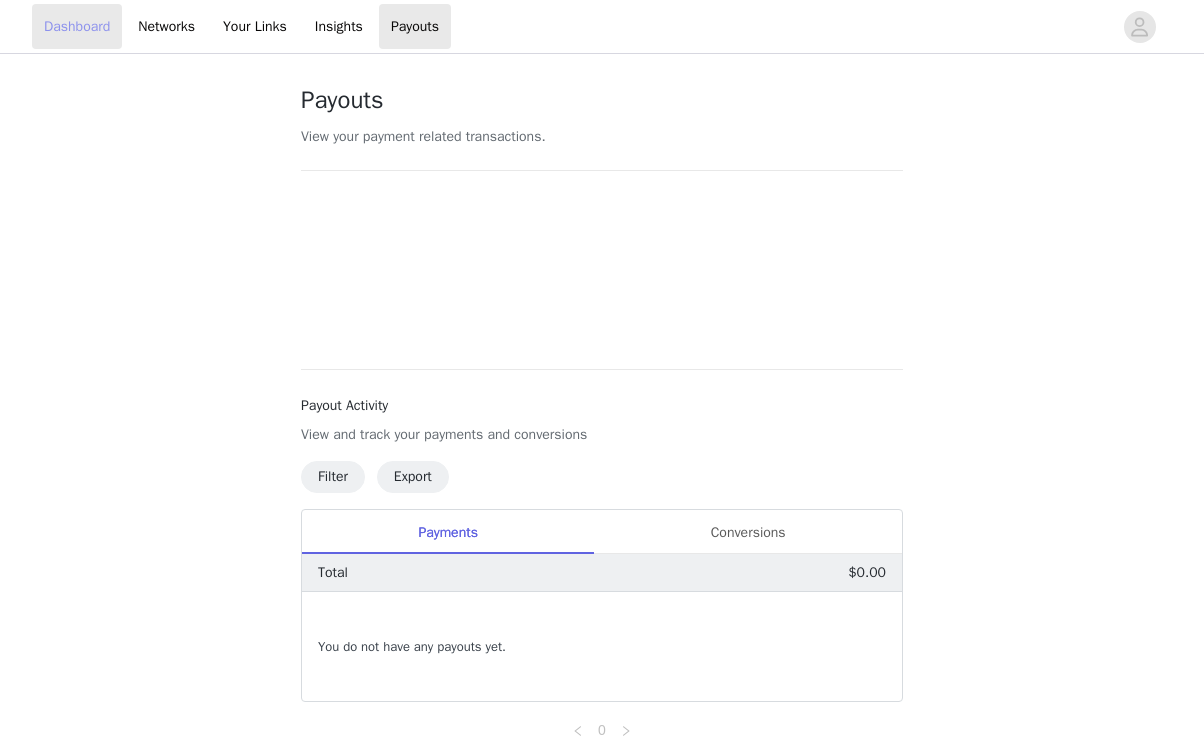 click on "Dashboard" at bounding box center (77, 26) 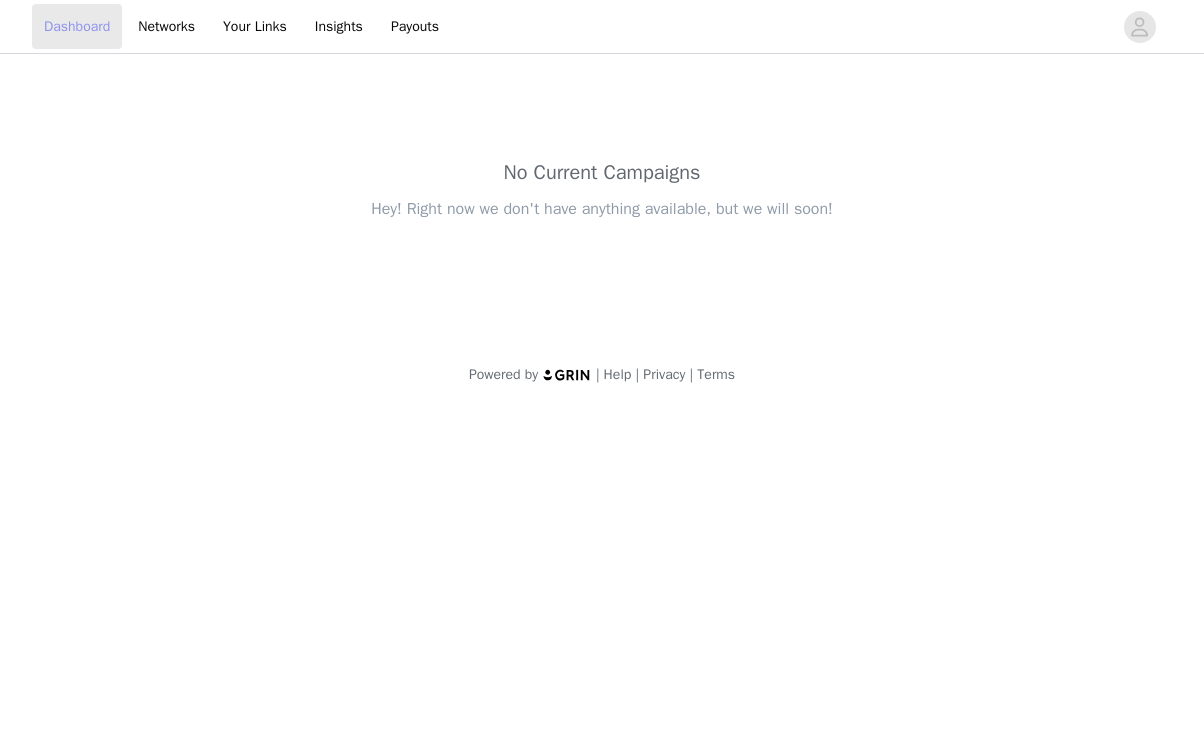 click on "Dashboard" at bounding box center (77, 26) 